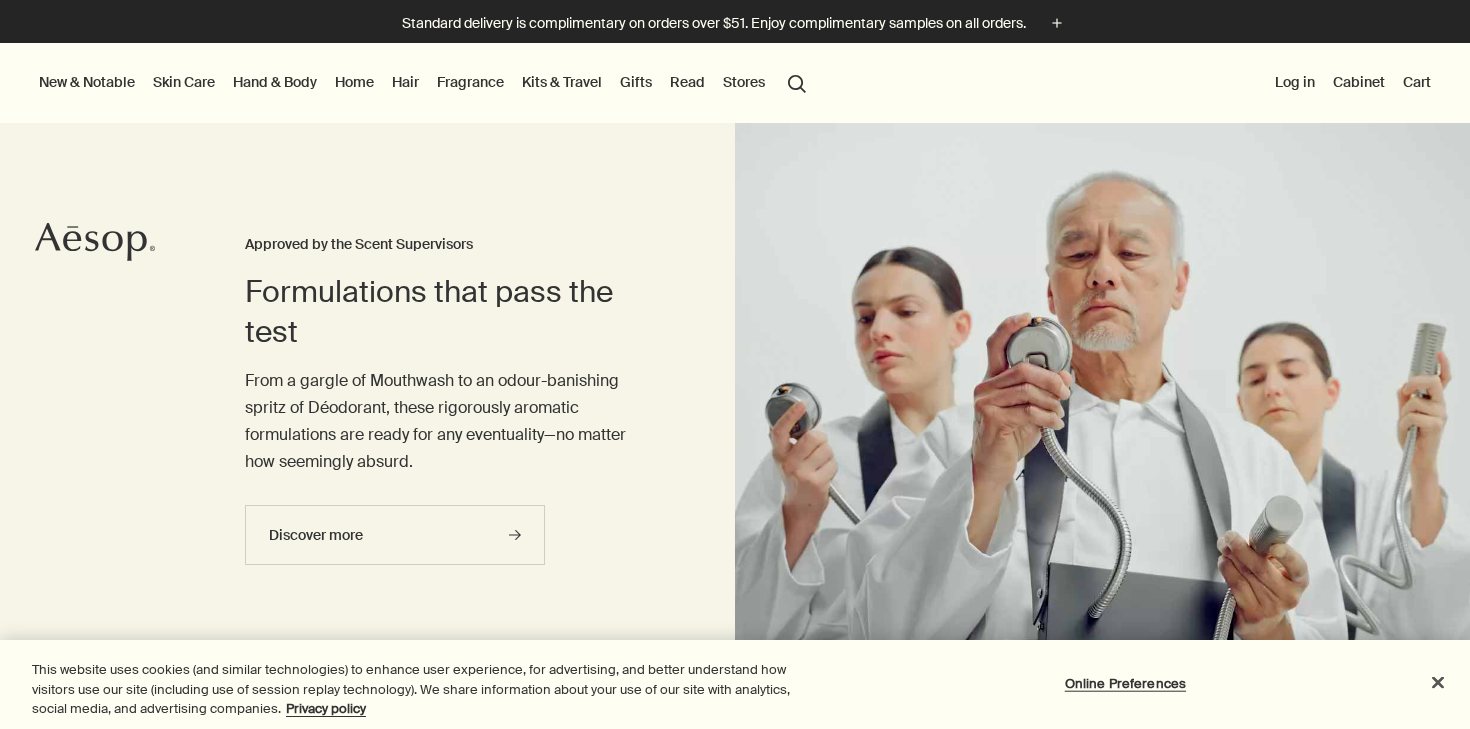 scroll, scrollTop: 0, scrollLeft: 0, axis: both 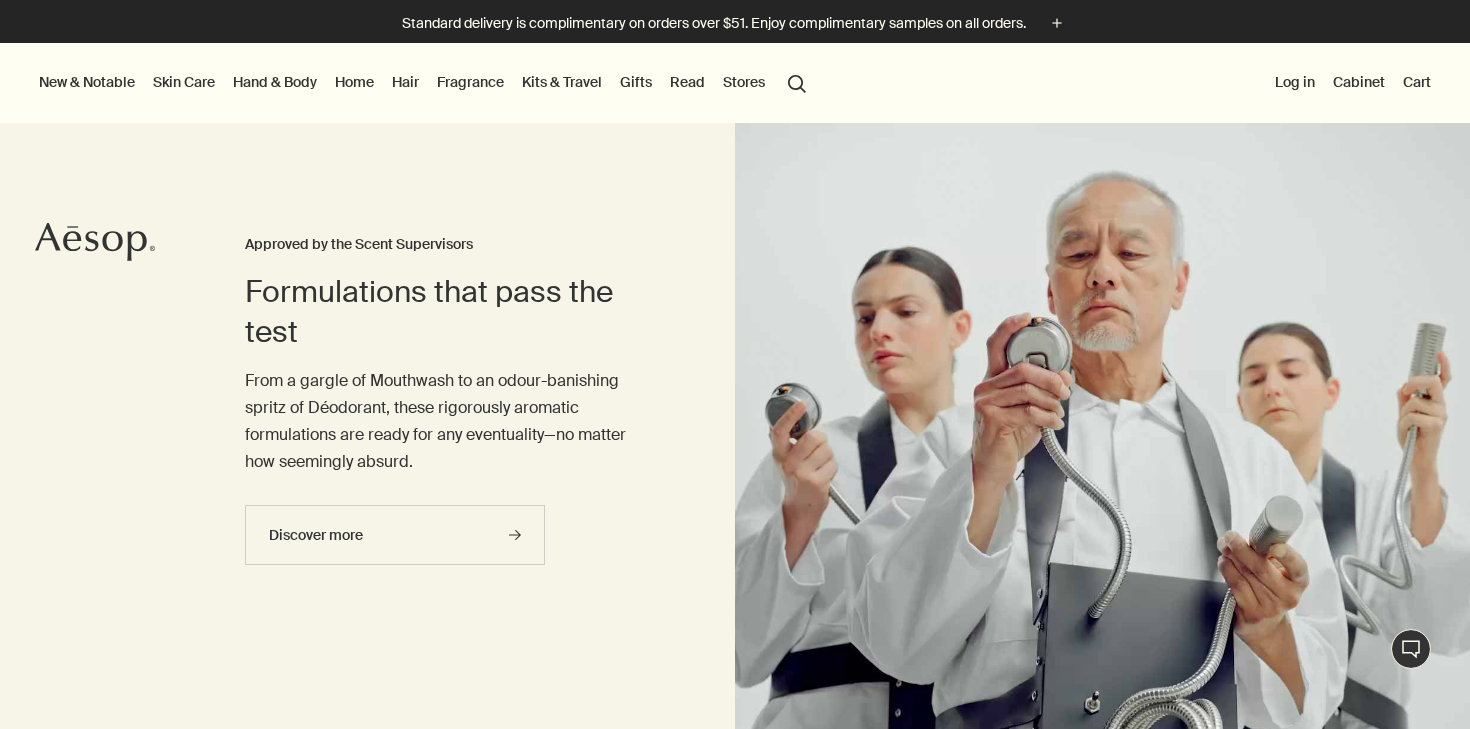 click on "Hair" at bounding box center (405, 82) 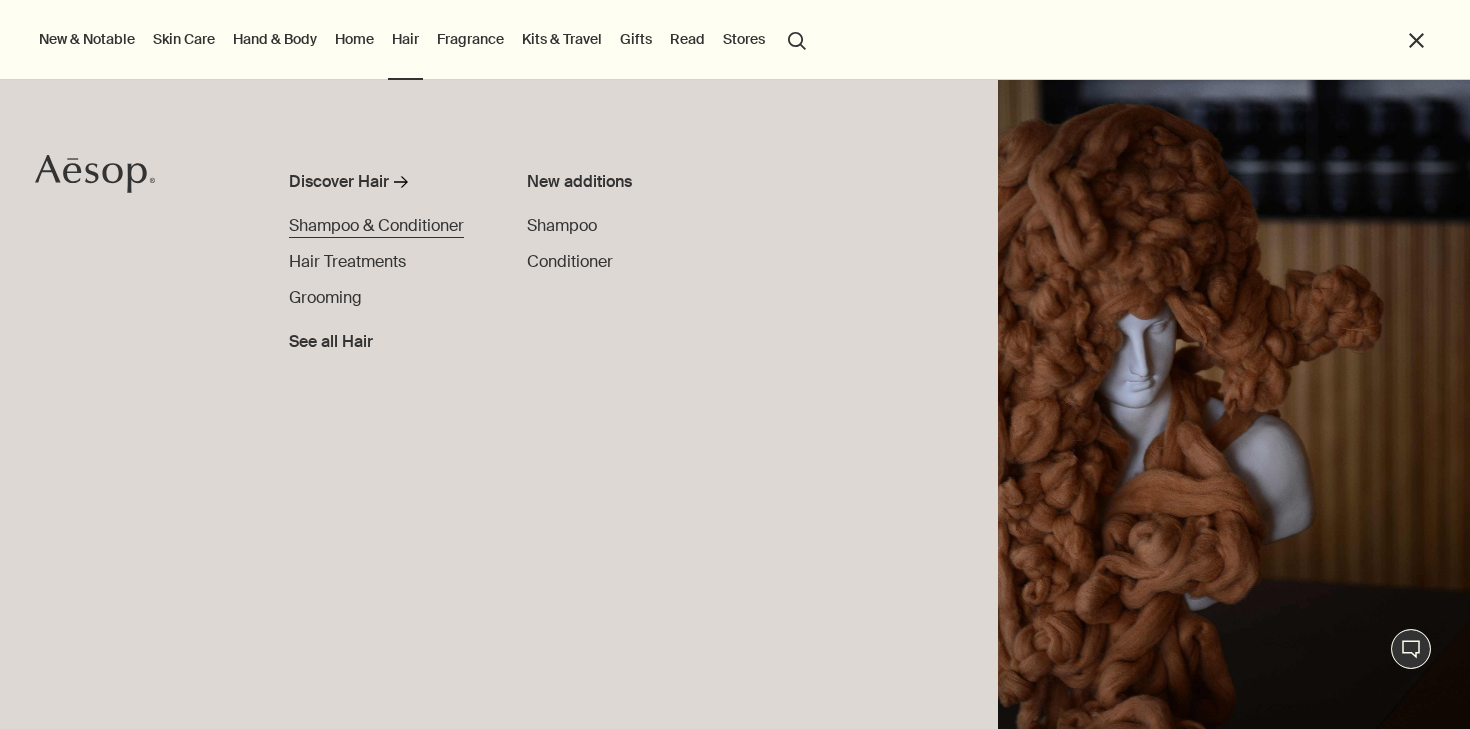 click on "Shampoo & Conditioner" at bounding box center (376, 225) 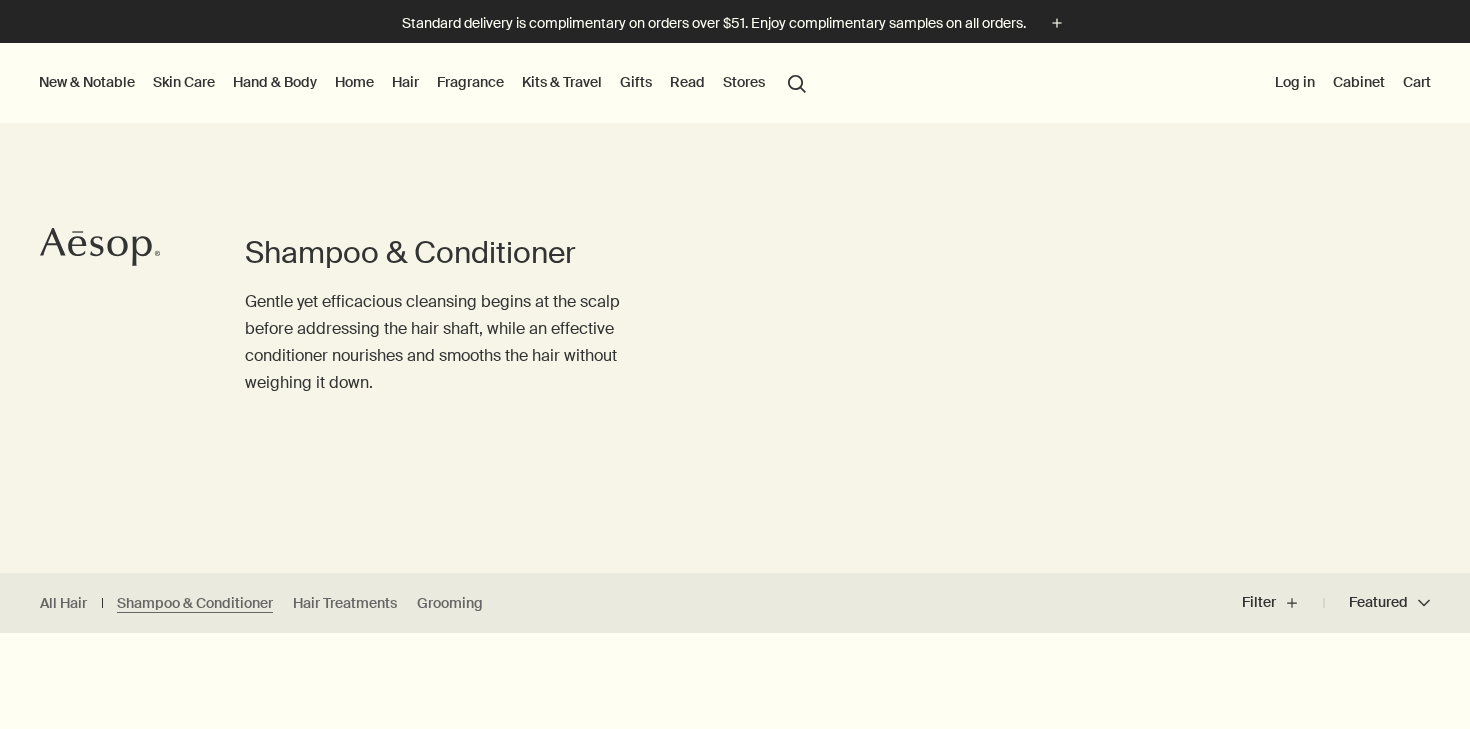scroll, scrollTop: 0, scrollLeft: 0, axis: both 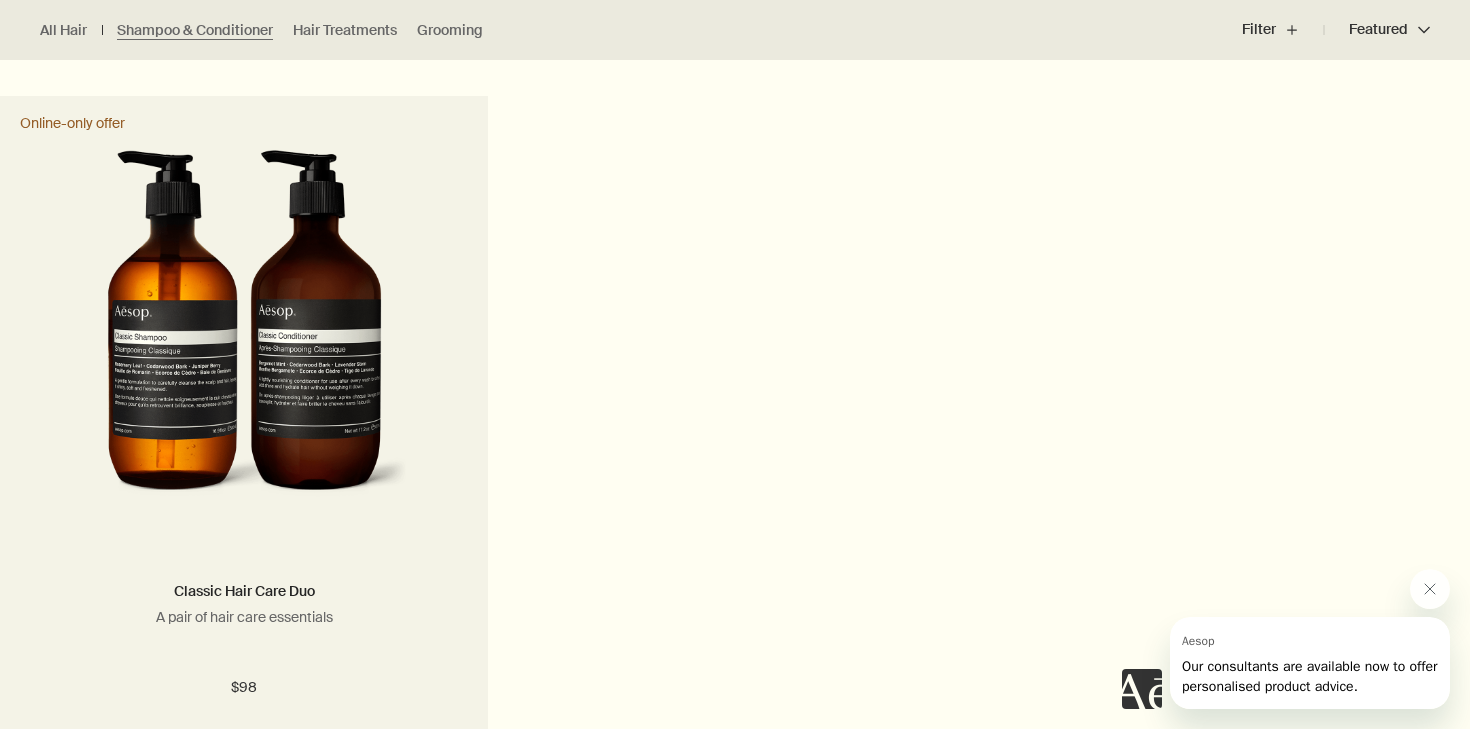 click at bounding box center [244, 335] 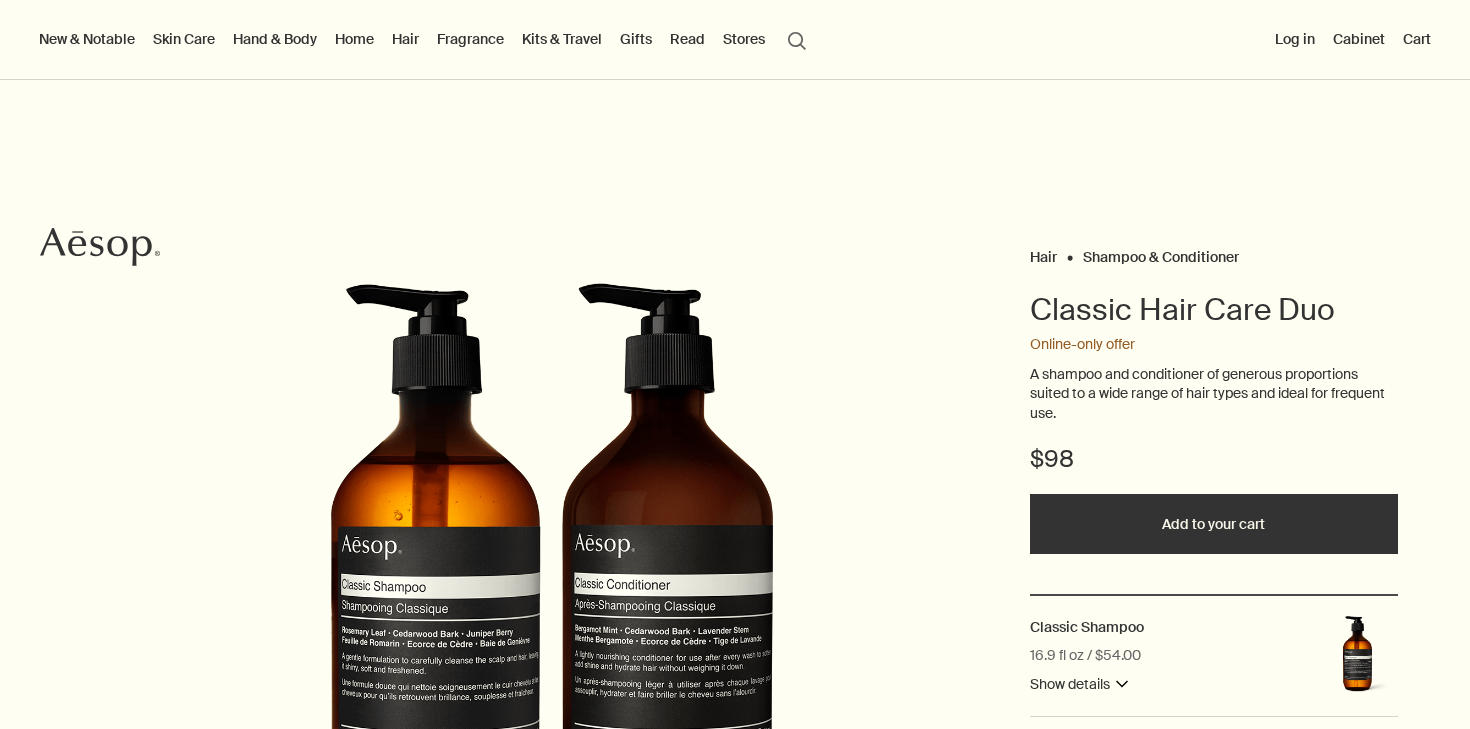 scroll, scrollTop: 0, scrollLeft: 0, axis: both 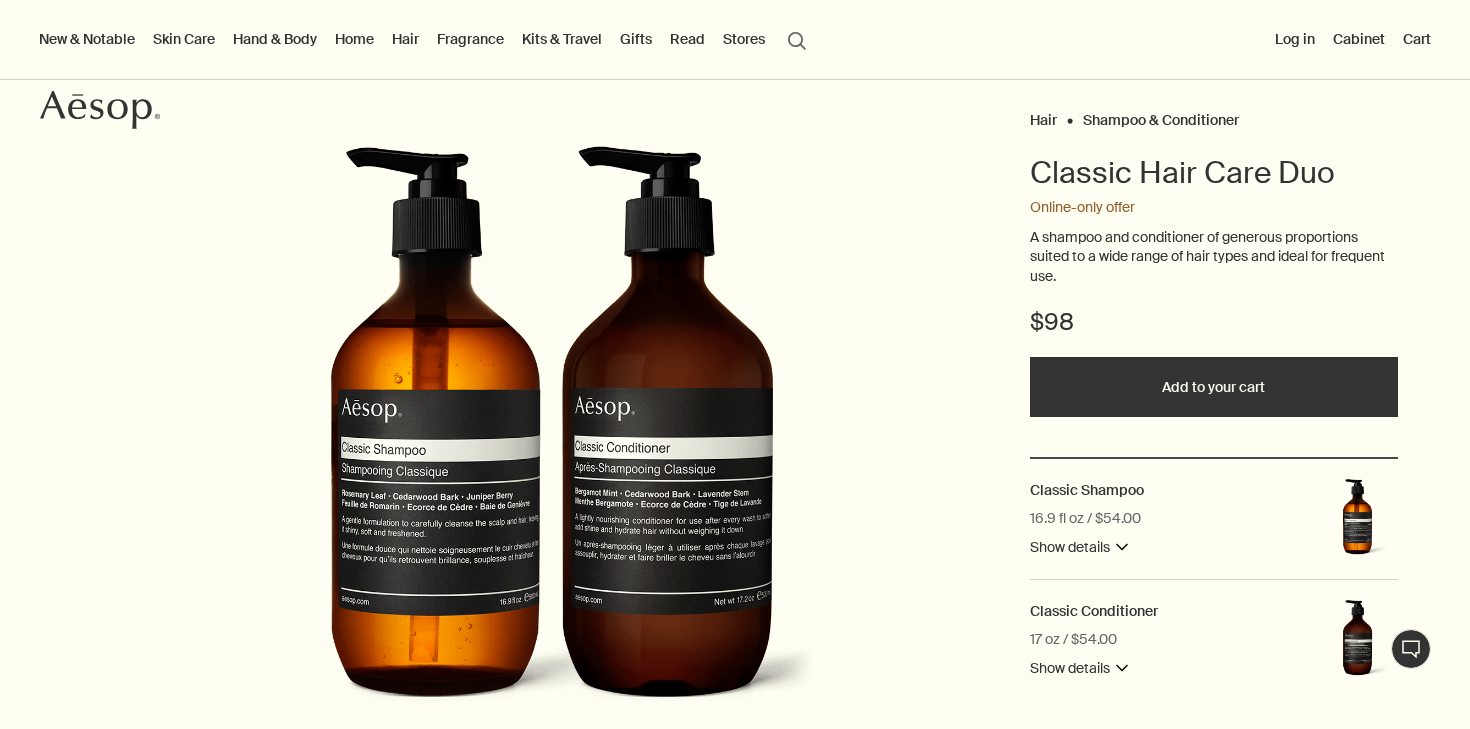 click on "Add to your cart" at bounding box center [1214, 387] 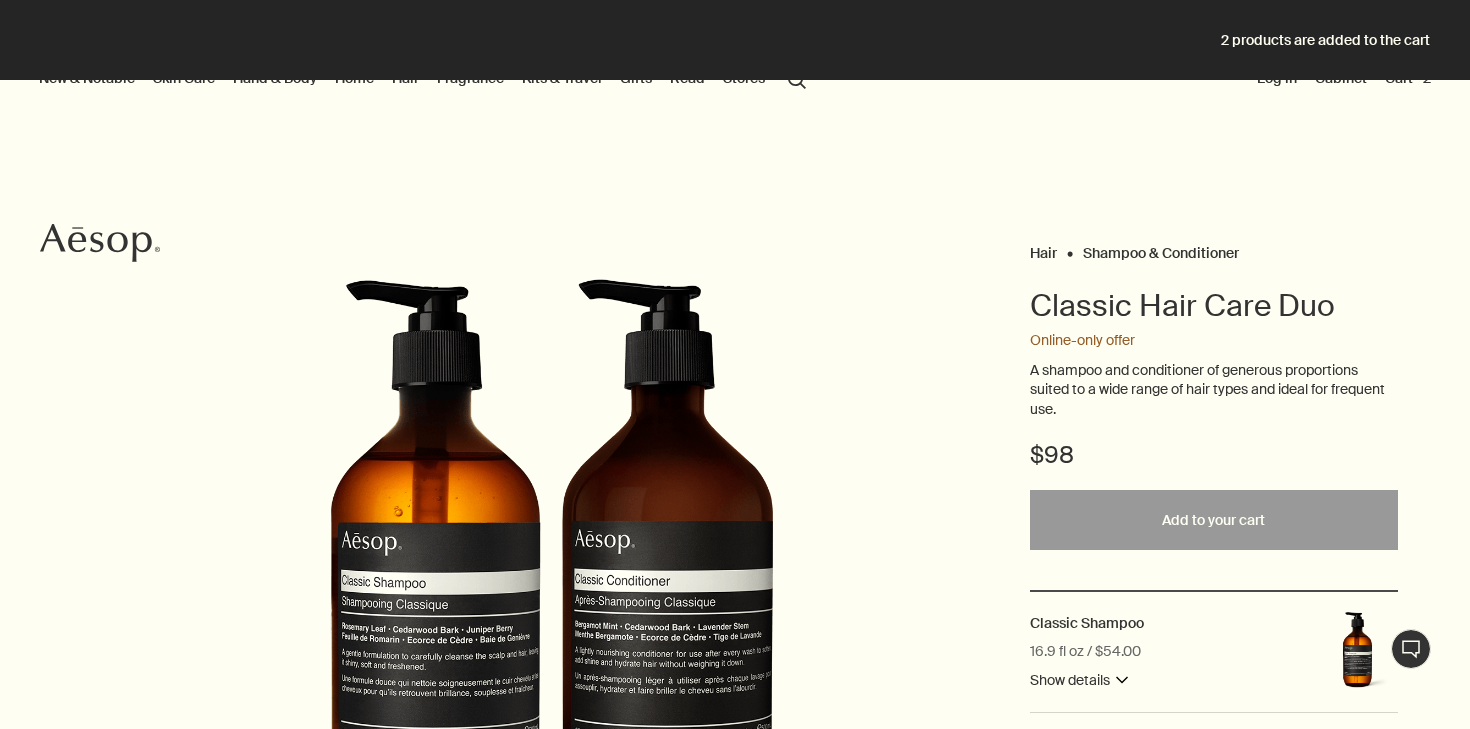 scroll, scrollTop: 0, scrollLeft: 0, axis: both 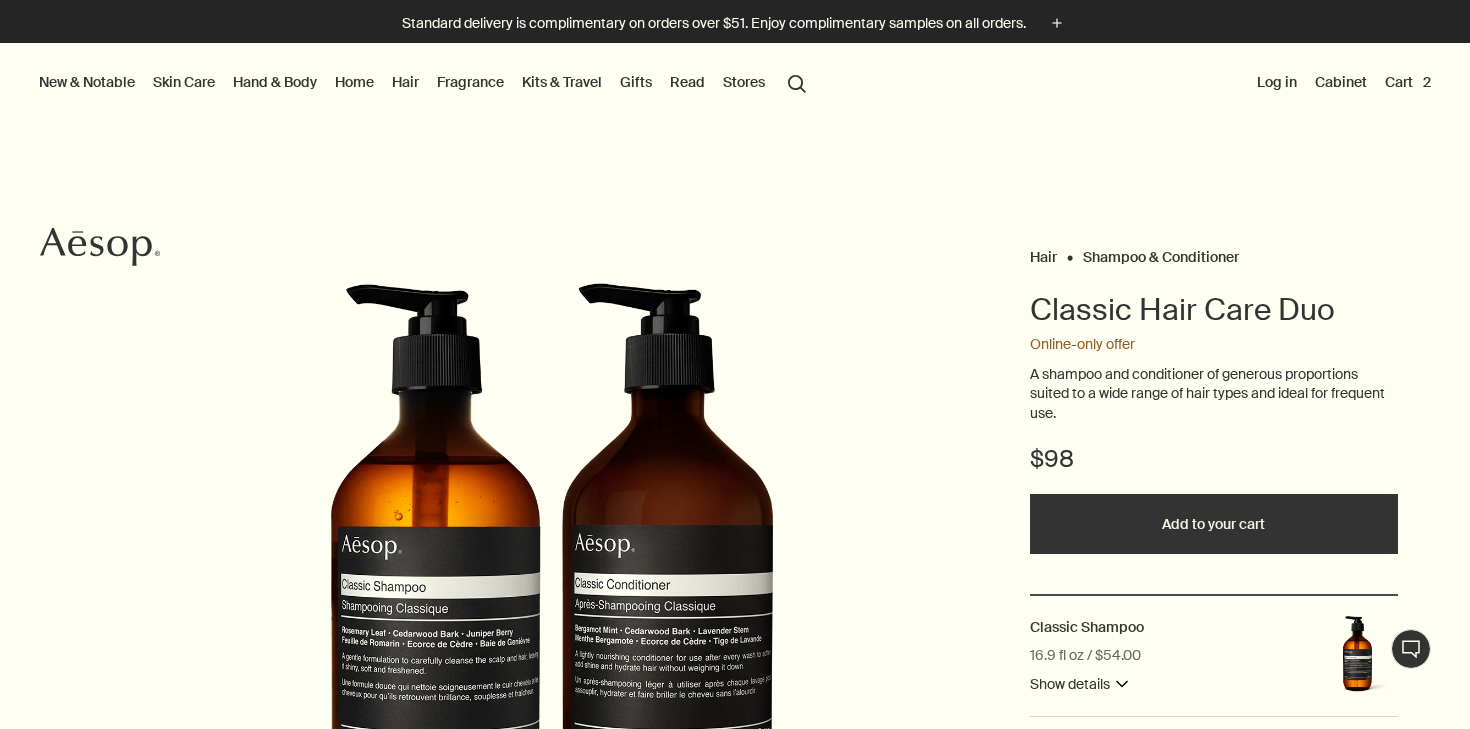 click on "Hand & Body" at bounding box center [275, 82] 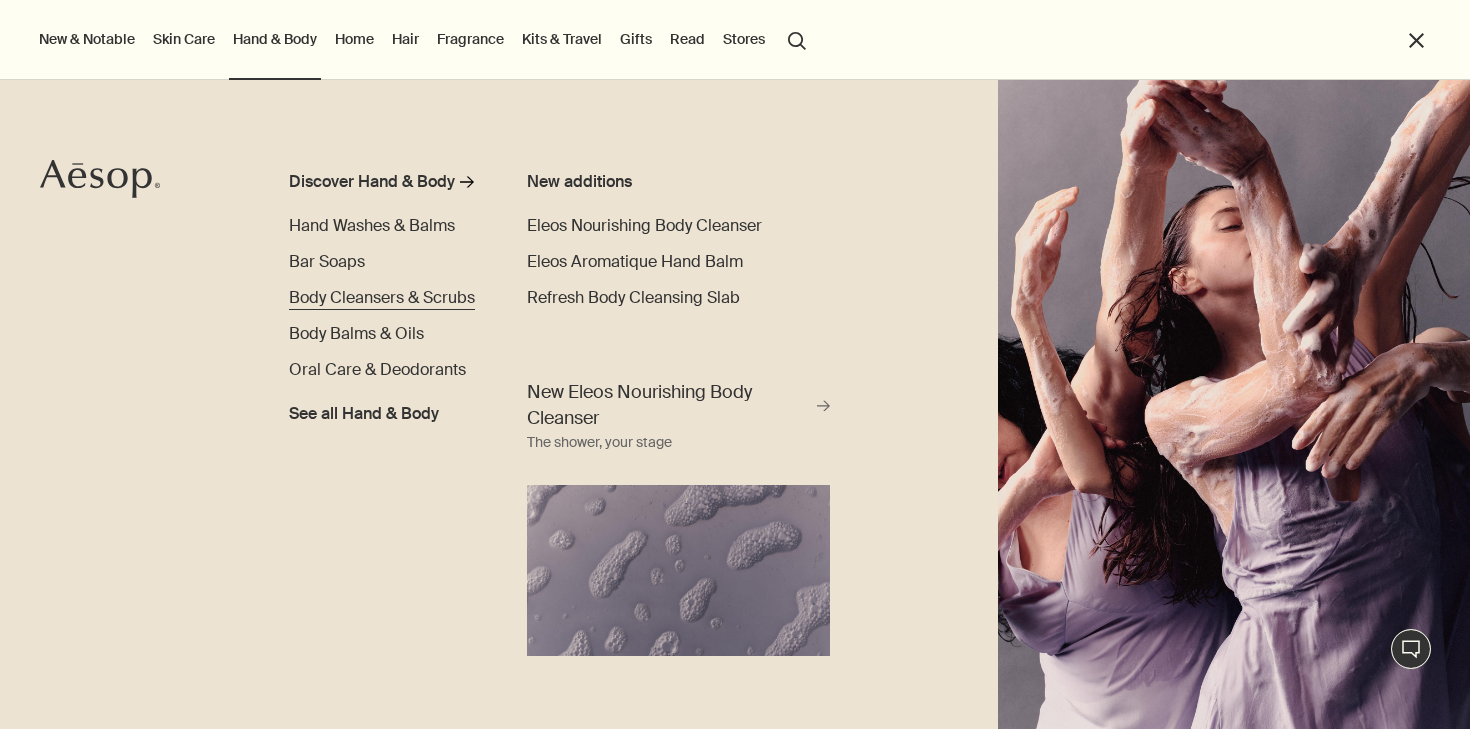 click on "Body Cleansers & Scrubs" at bounding box center (382, 297) 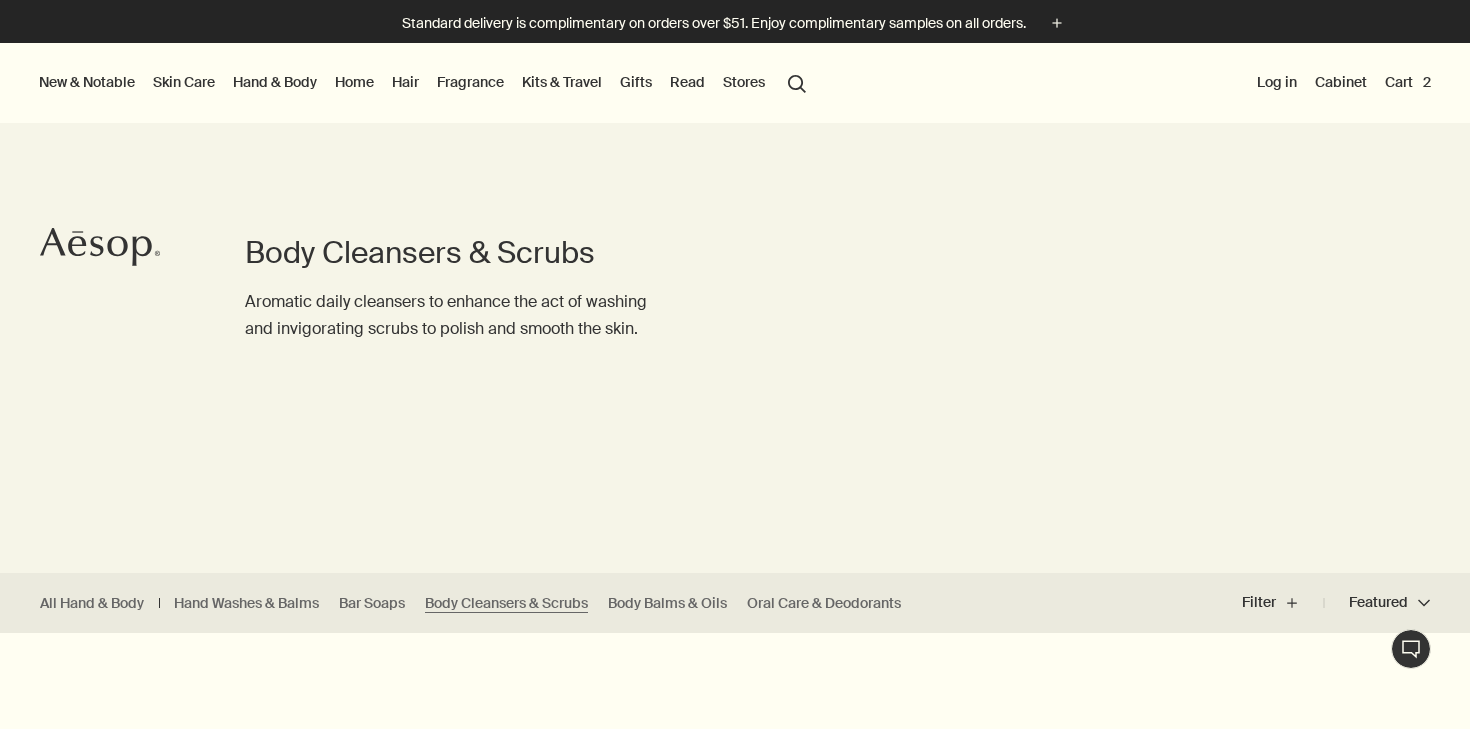 scroll, scrollTop: 0, scrollLeft: 0, axis: both 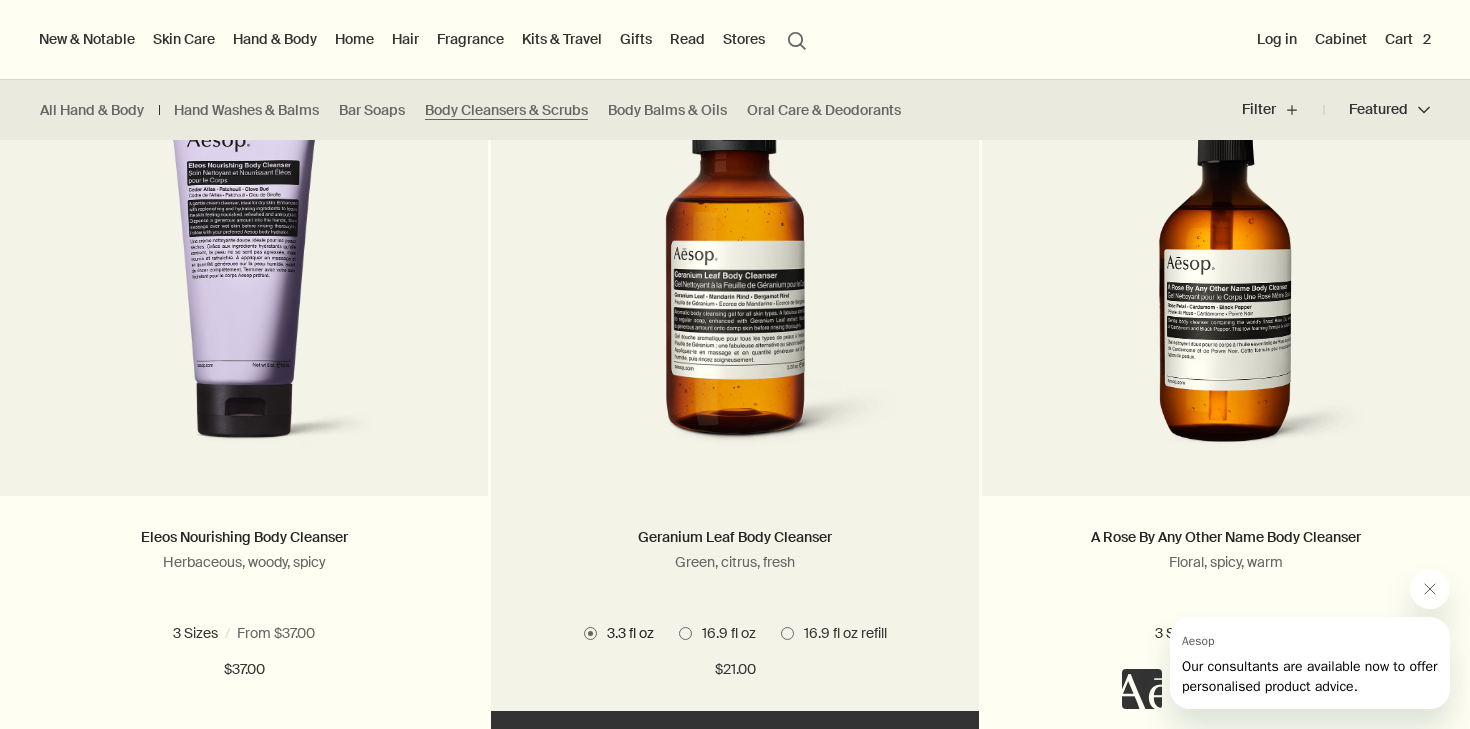 click at bounding box center (685, 633) 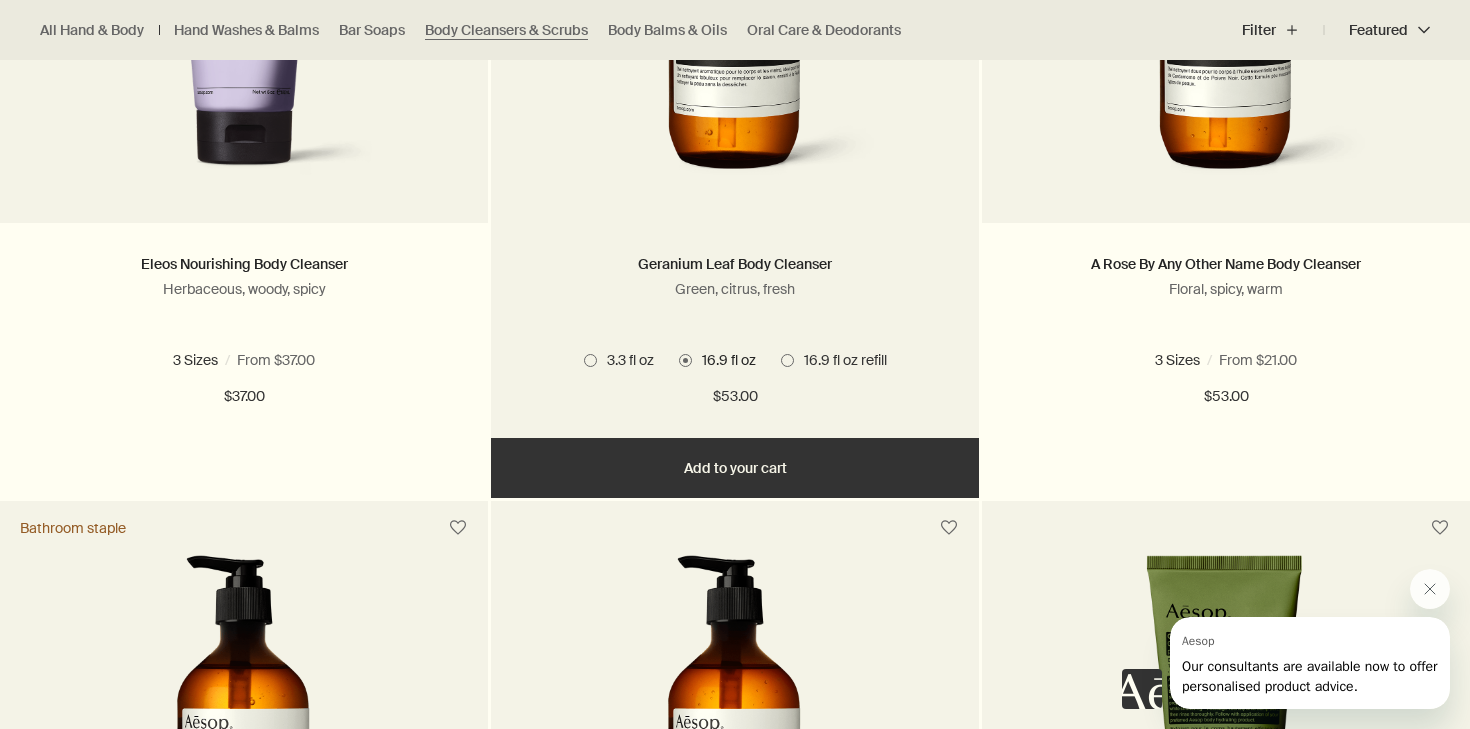 scroll, scrollTop: 871, scrollLeft: 0, axis: vertical 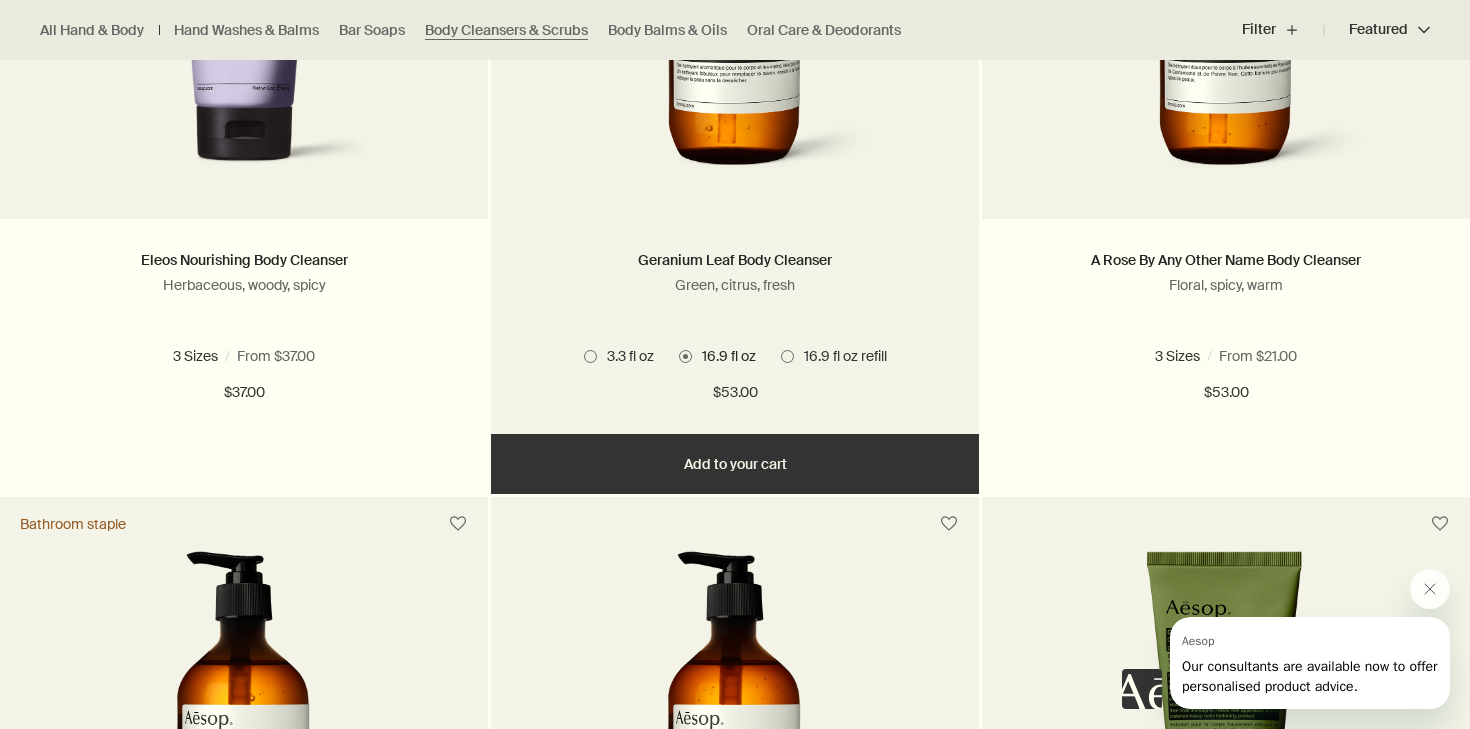 click on "Add Add to your cart" at bounding box center [735, 464] 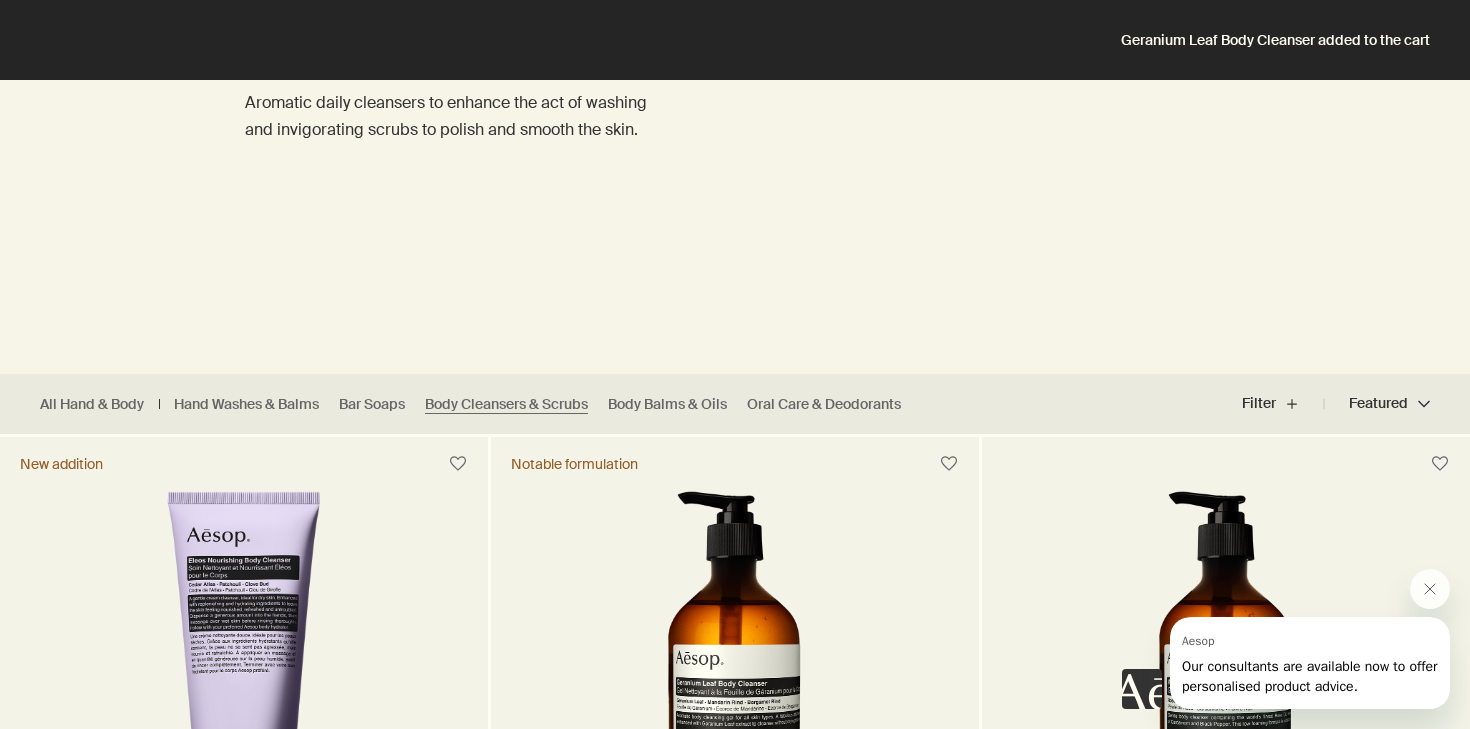 scroll, scrollTop: 0, scrollLeft: 0, axis: both 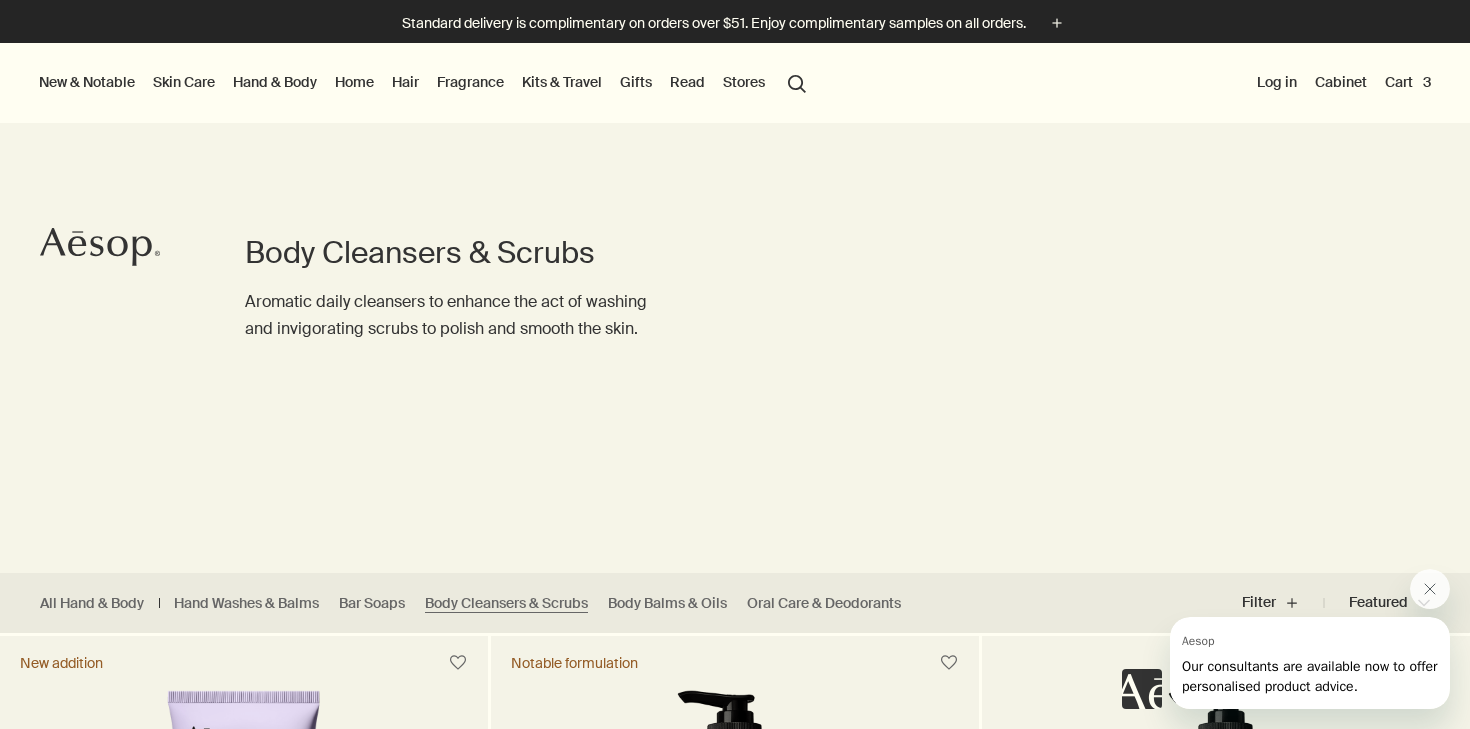 click on "Fragrance" at bounding box center [470, 82] 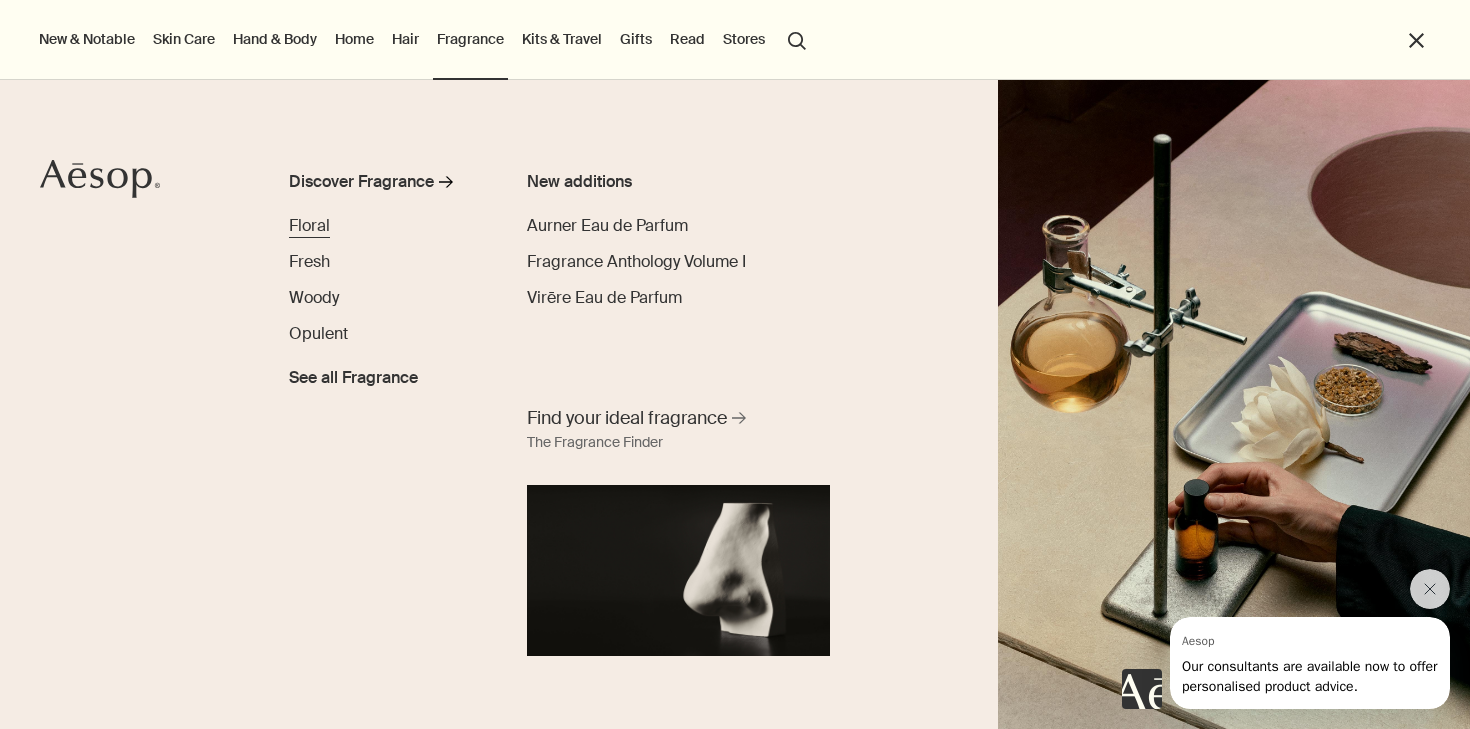 click on "Floral" at bounding box center [309, 225] 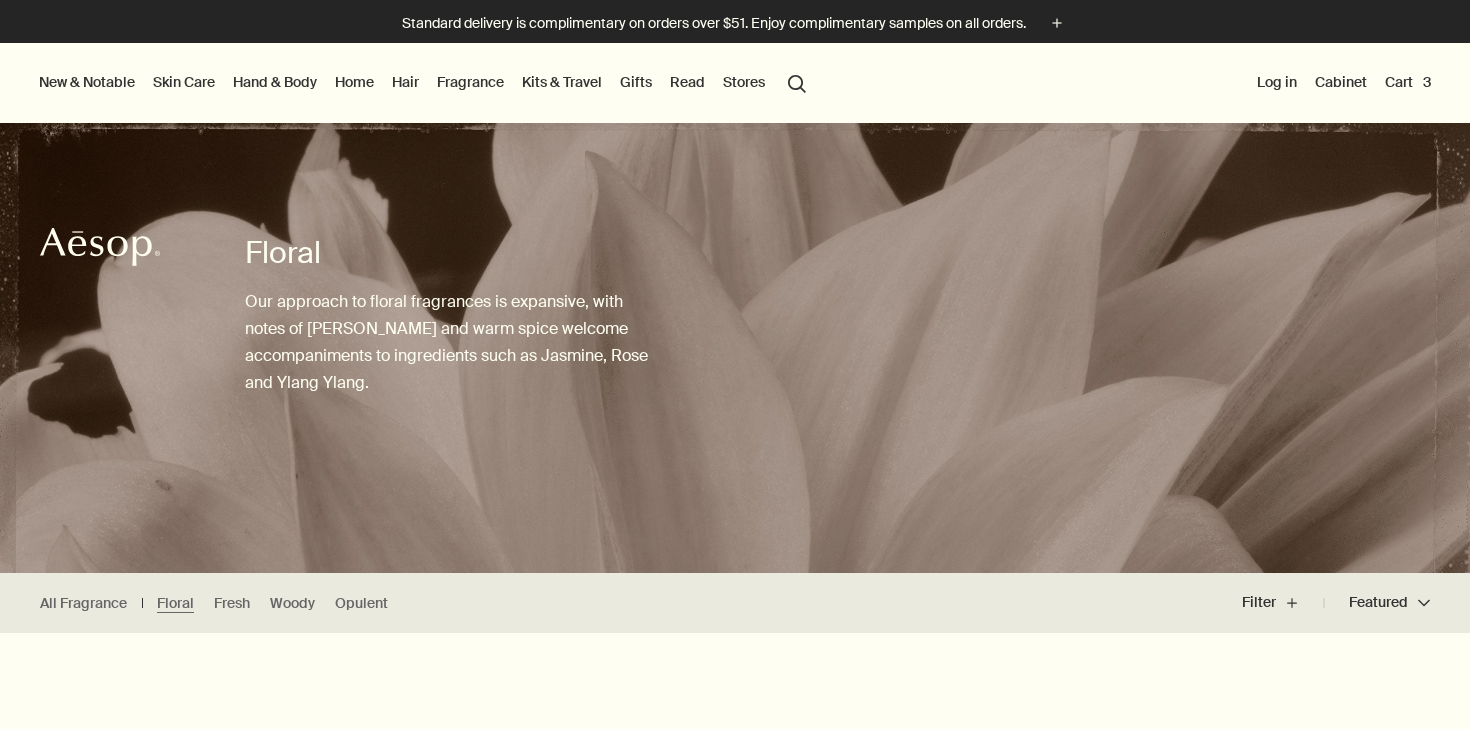 scroll, scrollTop: 0, scrollLeft: 0, axis: both 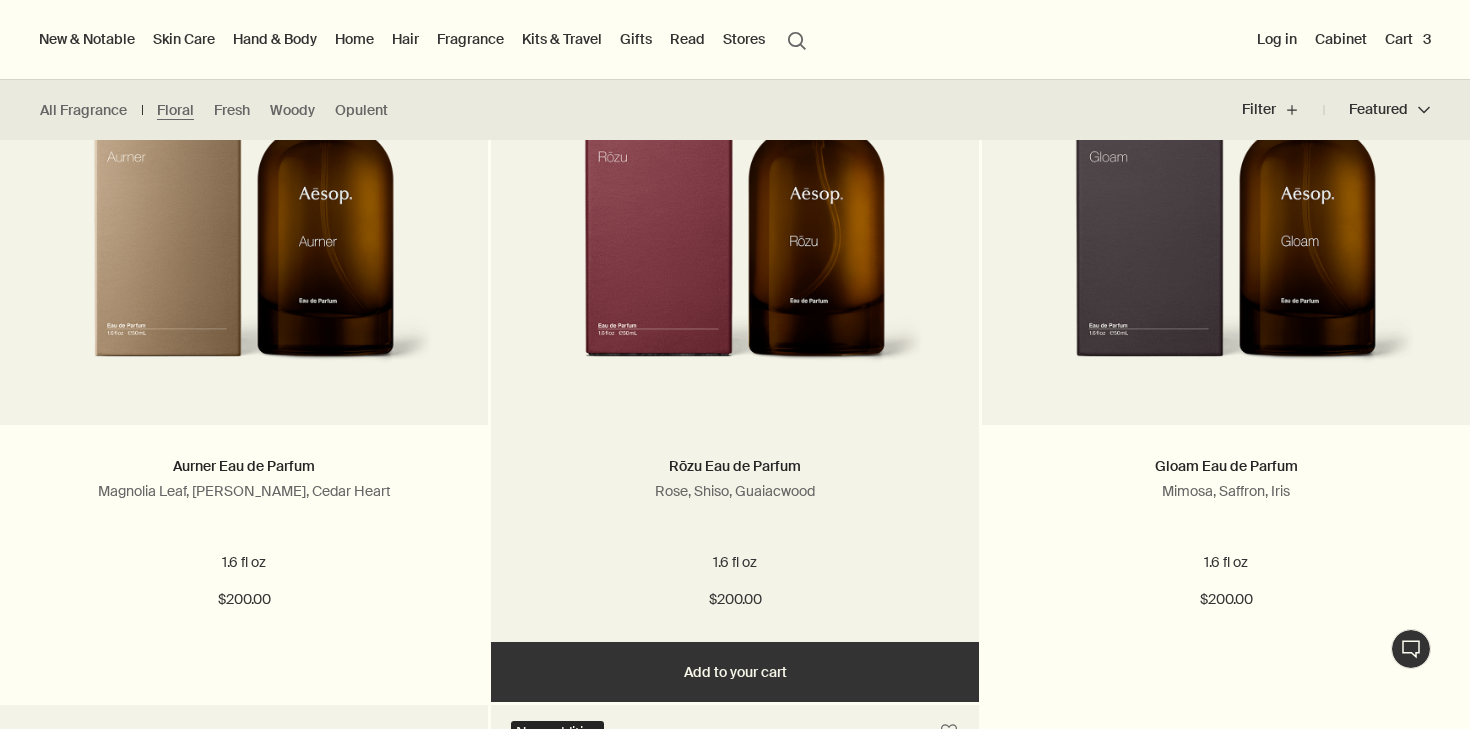 click at bounding box center [734, 210] 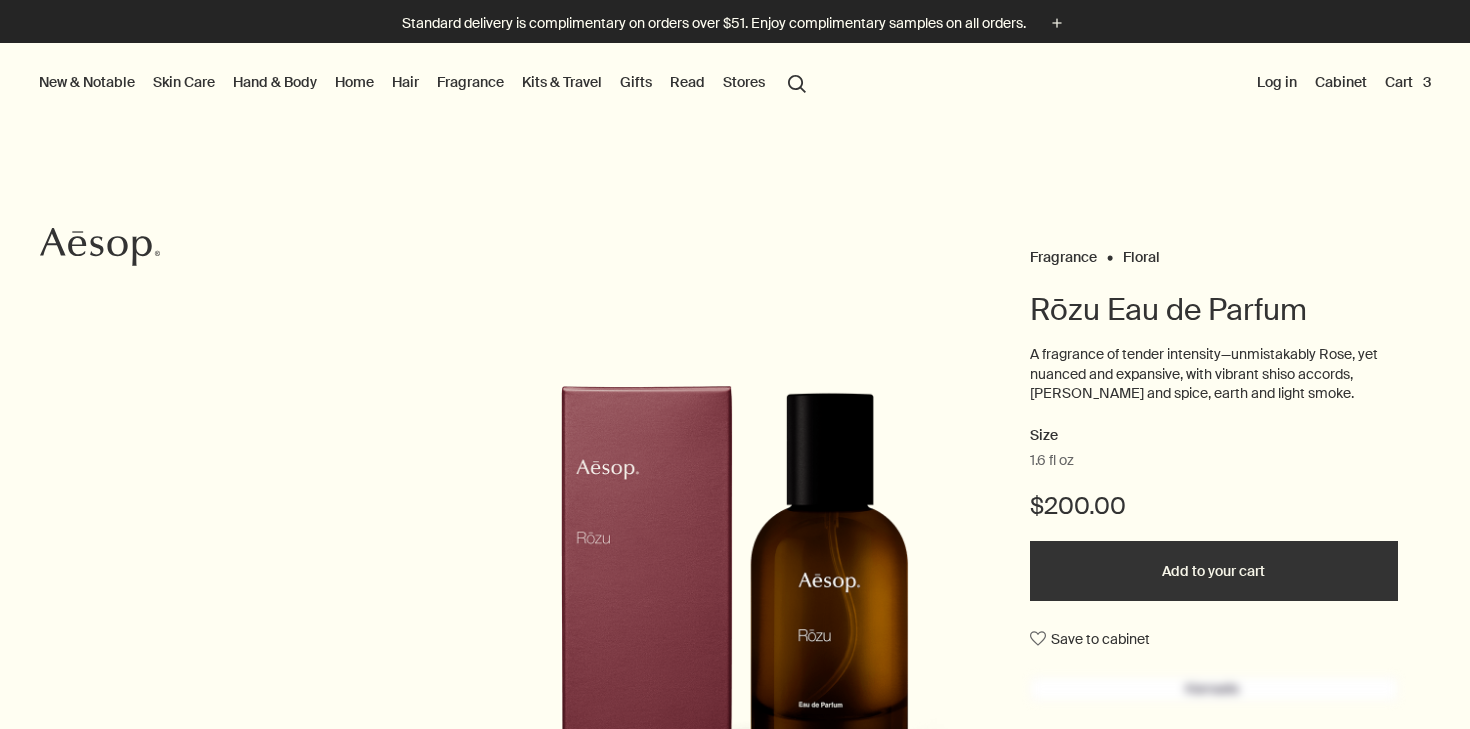 scroll, scrollTop: 0, scrollLeft: 0, axis: both 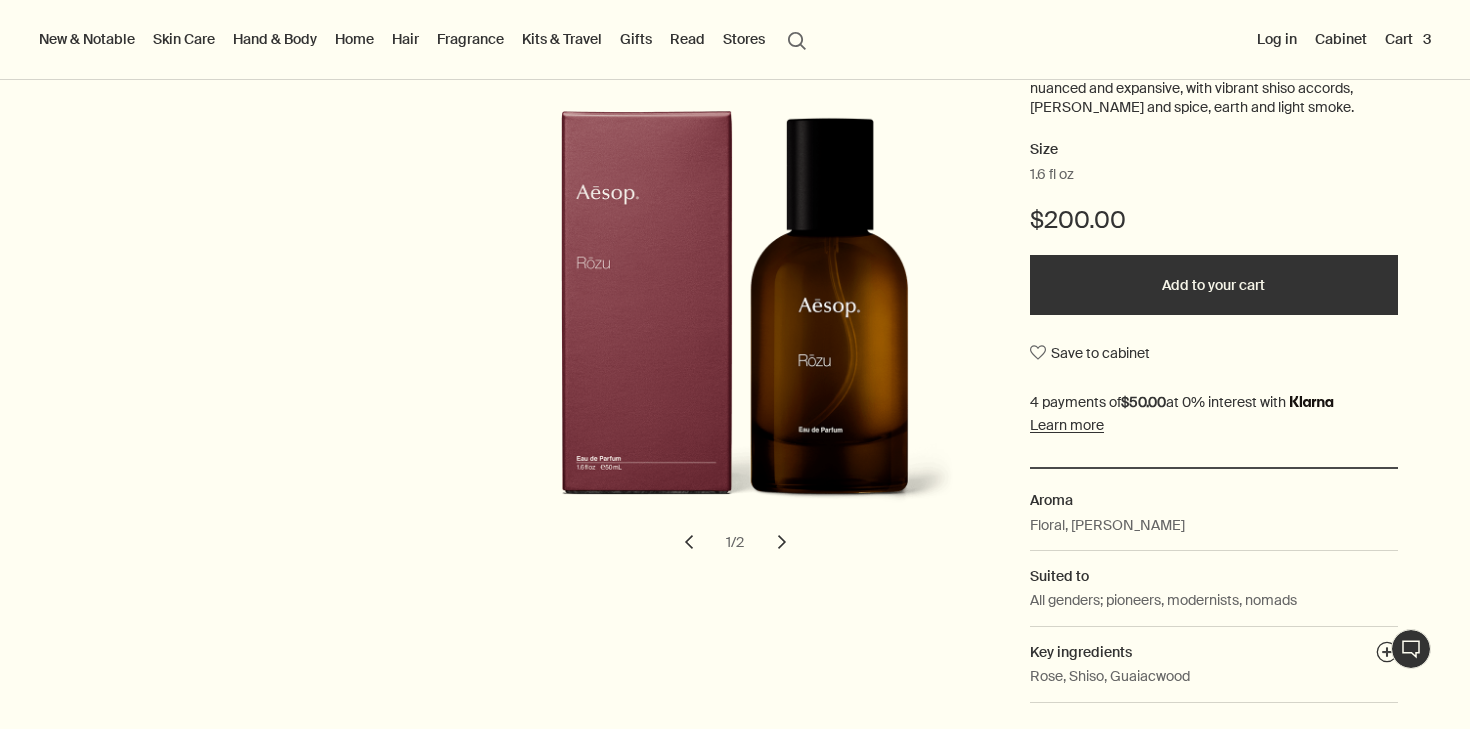 click on "chevron" at bounding box center (782, 542) 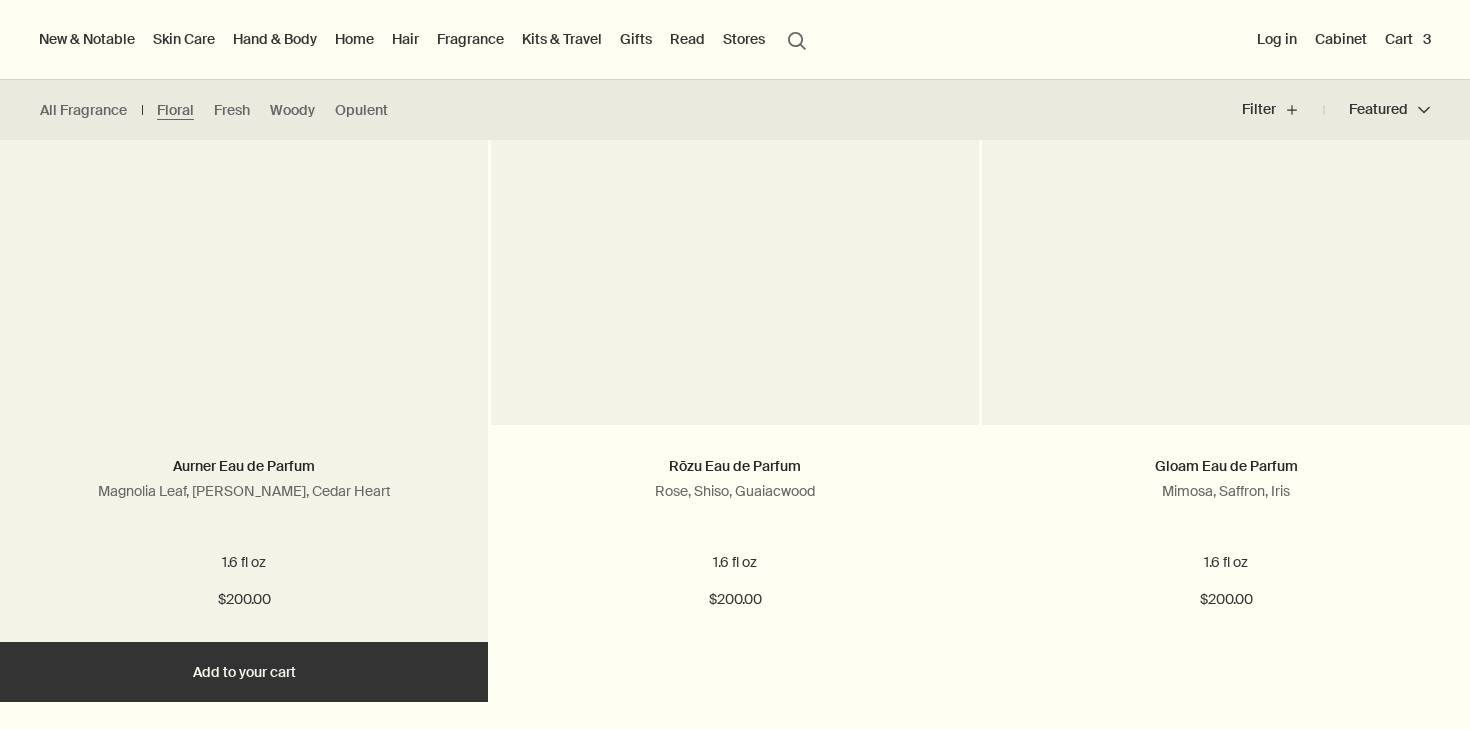 scroll, scrollTop: 0, scrollLeft: 0, axis: both 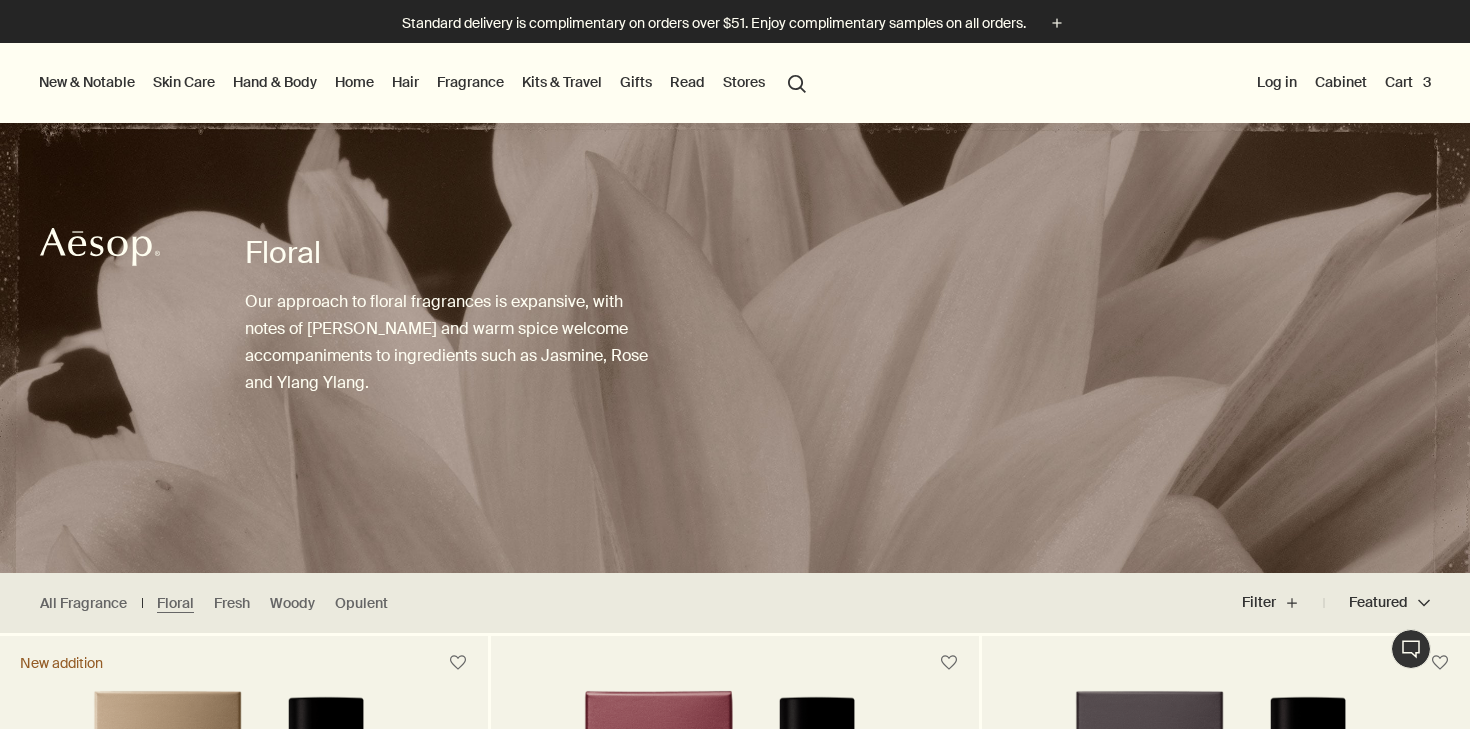 click on "Kits & Travel" at bounding box center (562, 82) 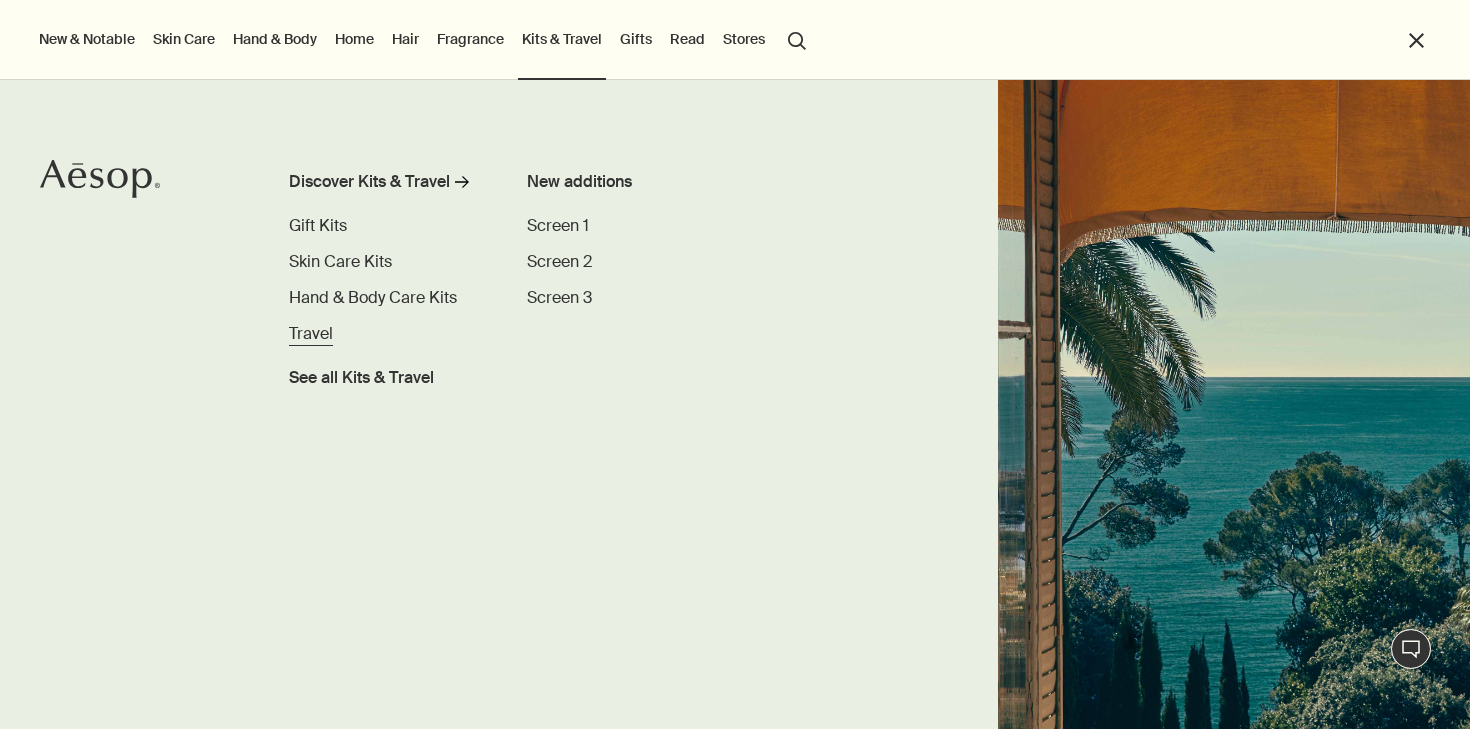 click on "Travel" at bounding box center (311, 333) 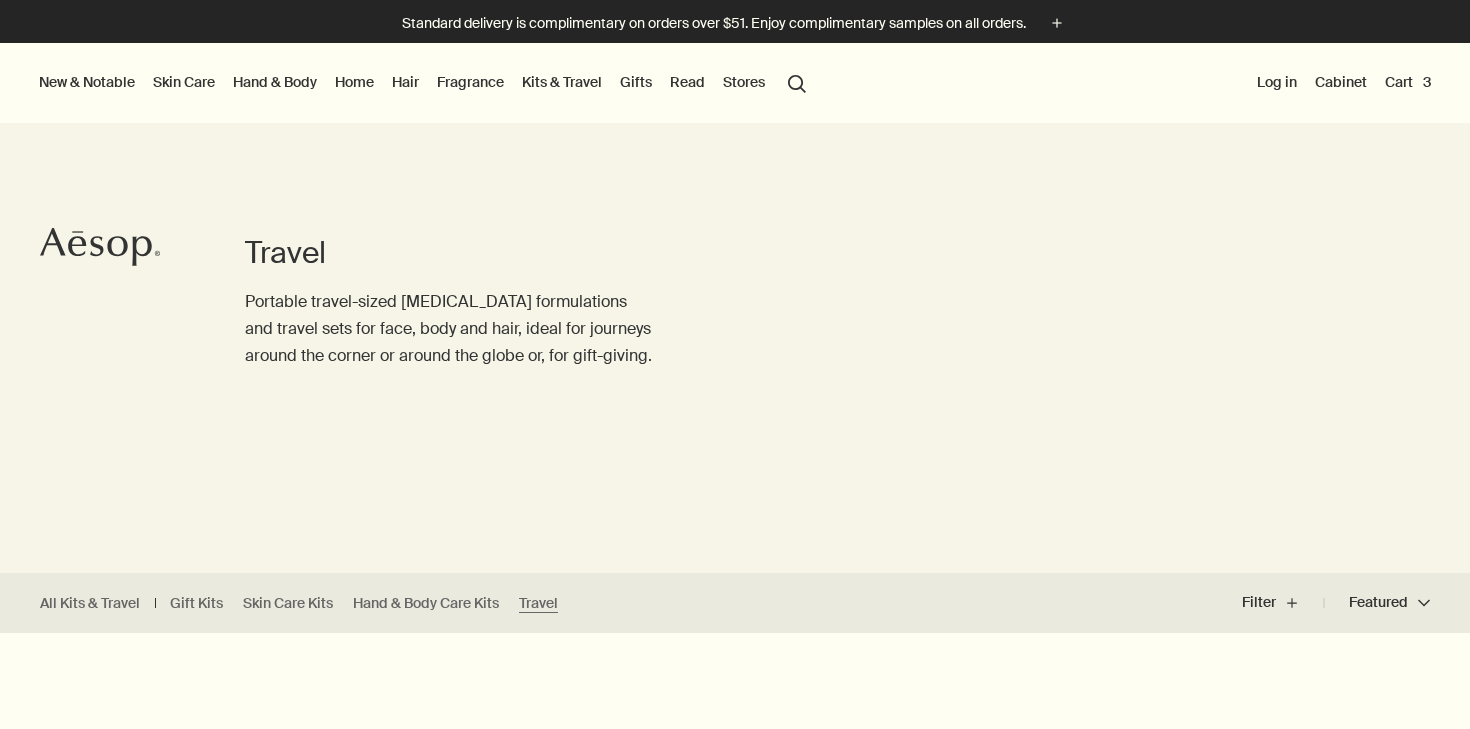 scroll, scrollTop: 0, scrollLeft: 0, axis: both 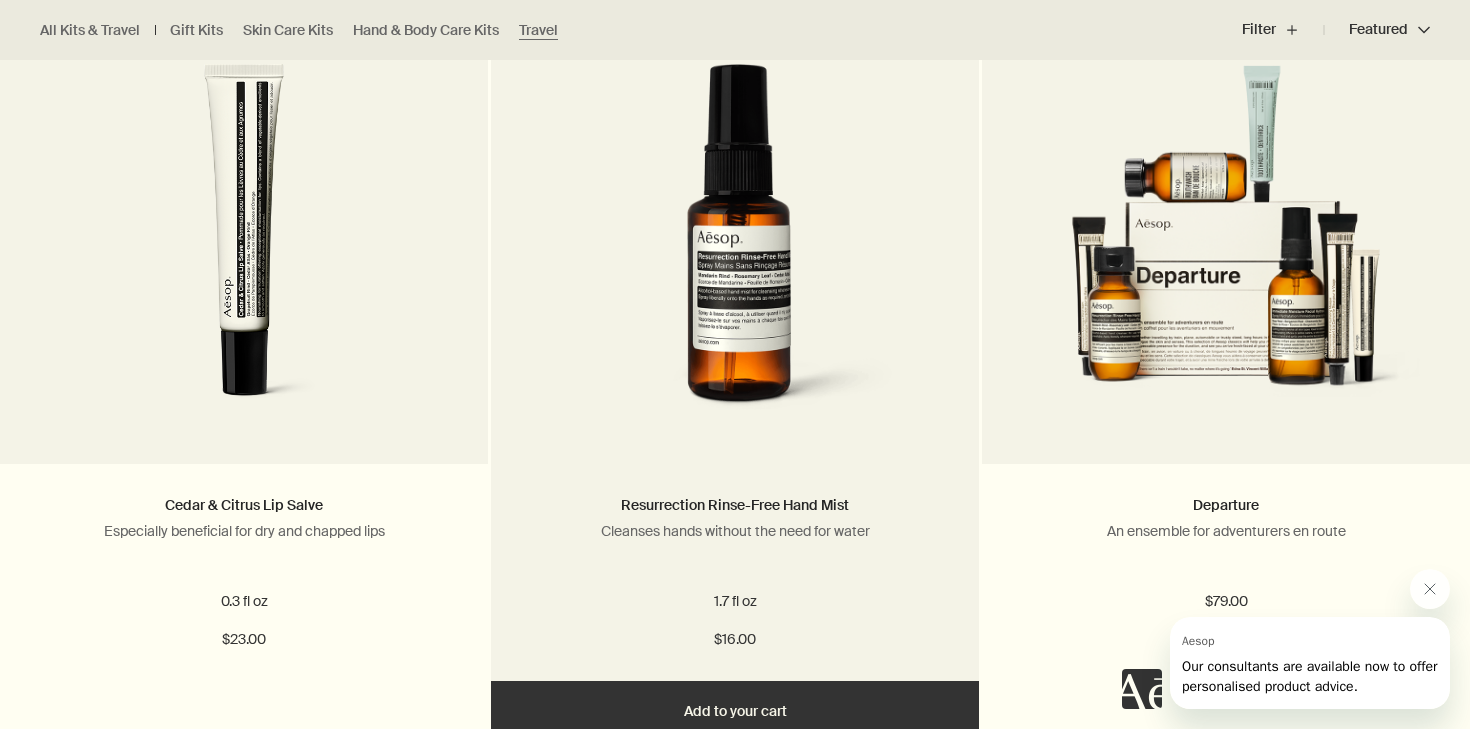 click on "Add Add to your cart" at bounding box center [735, 711] 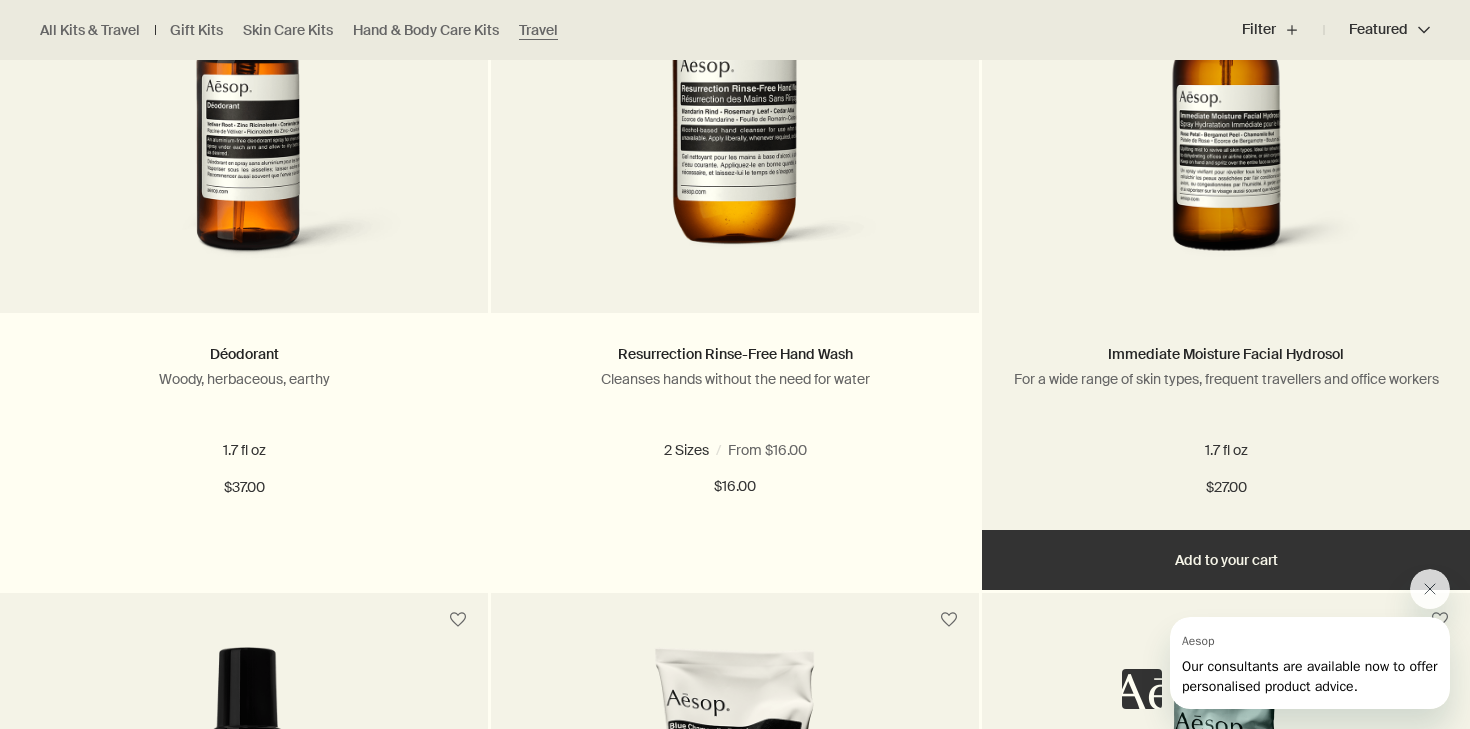 scroll, scrollTop: 807, scrollLeft: 0, axis: vertical 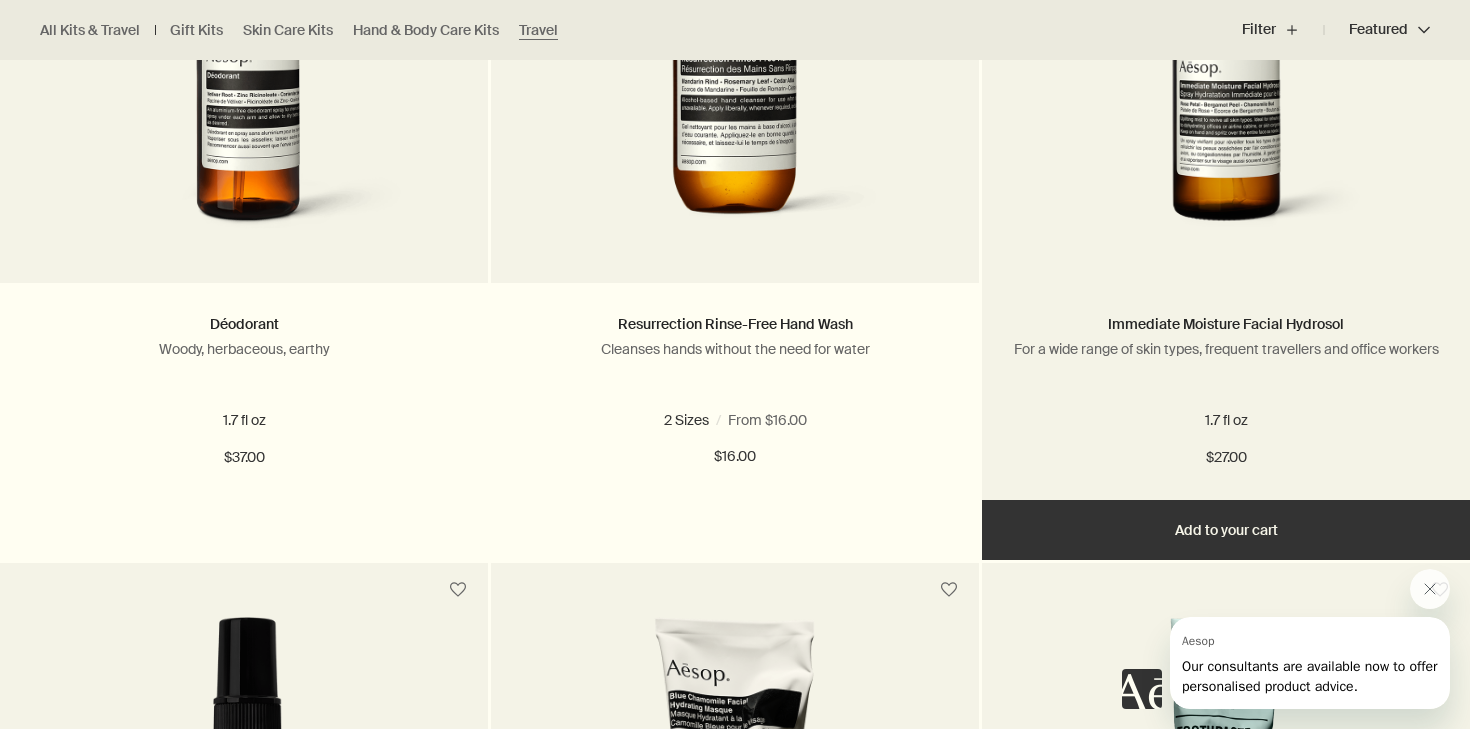 click on "Add Add to your cart" at bounding box center (1226, 530) 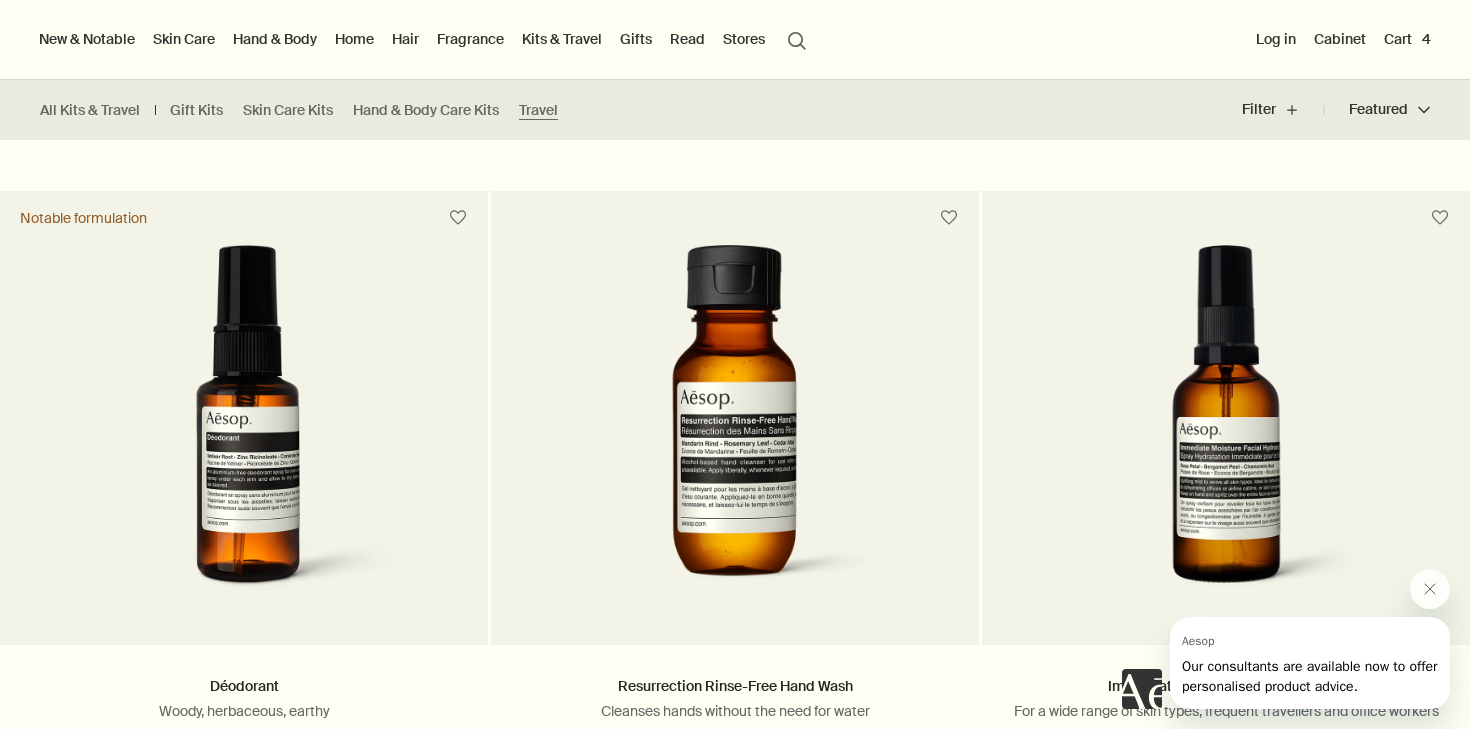 scroll, scrollTop: 54, scrollLeft: 0, axis: vertical 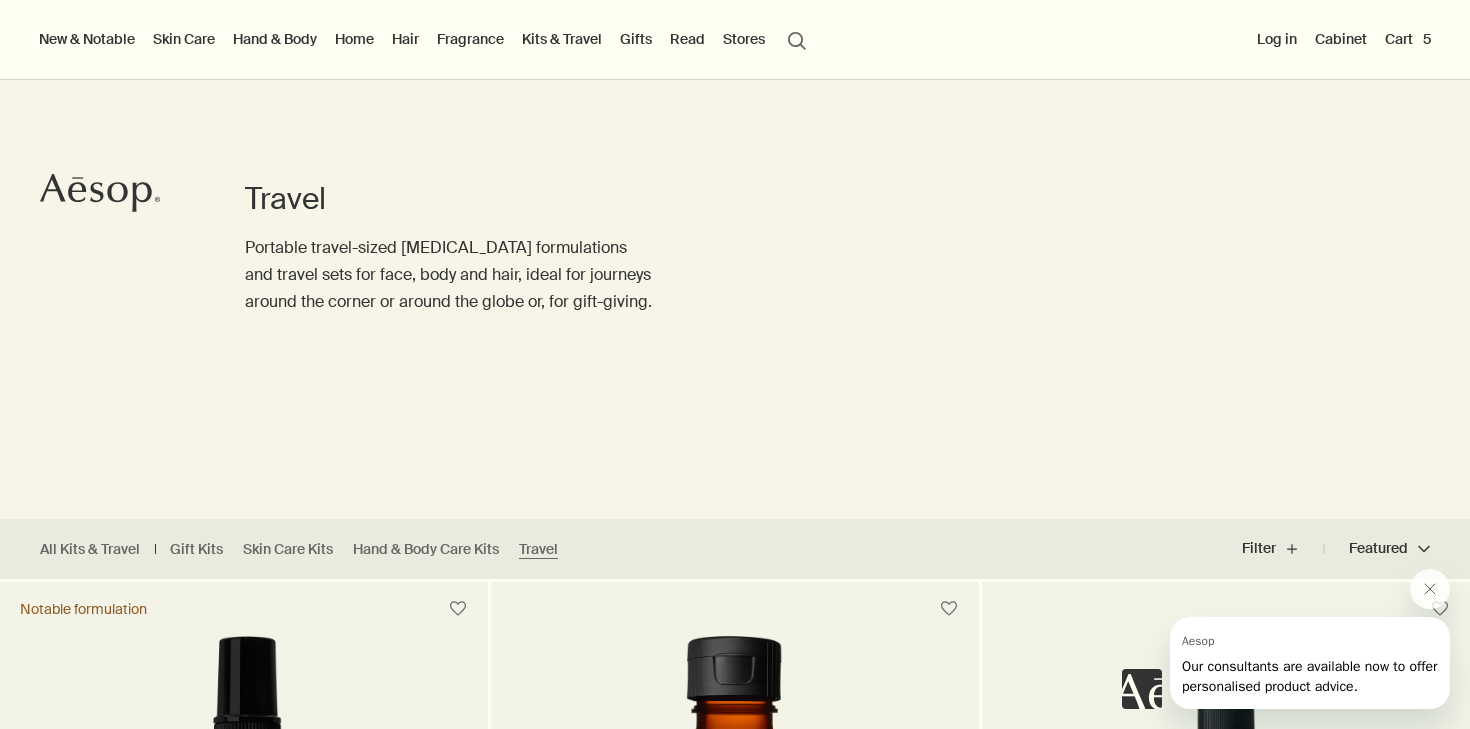 click on "Cart 5" at bounding box center (1408, 39) 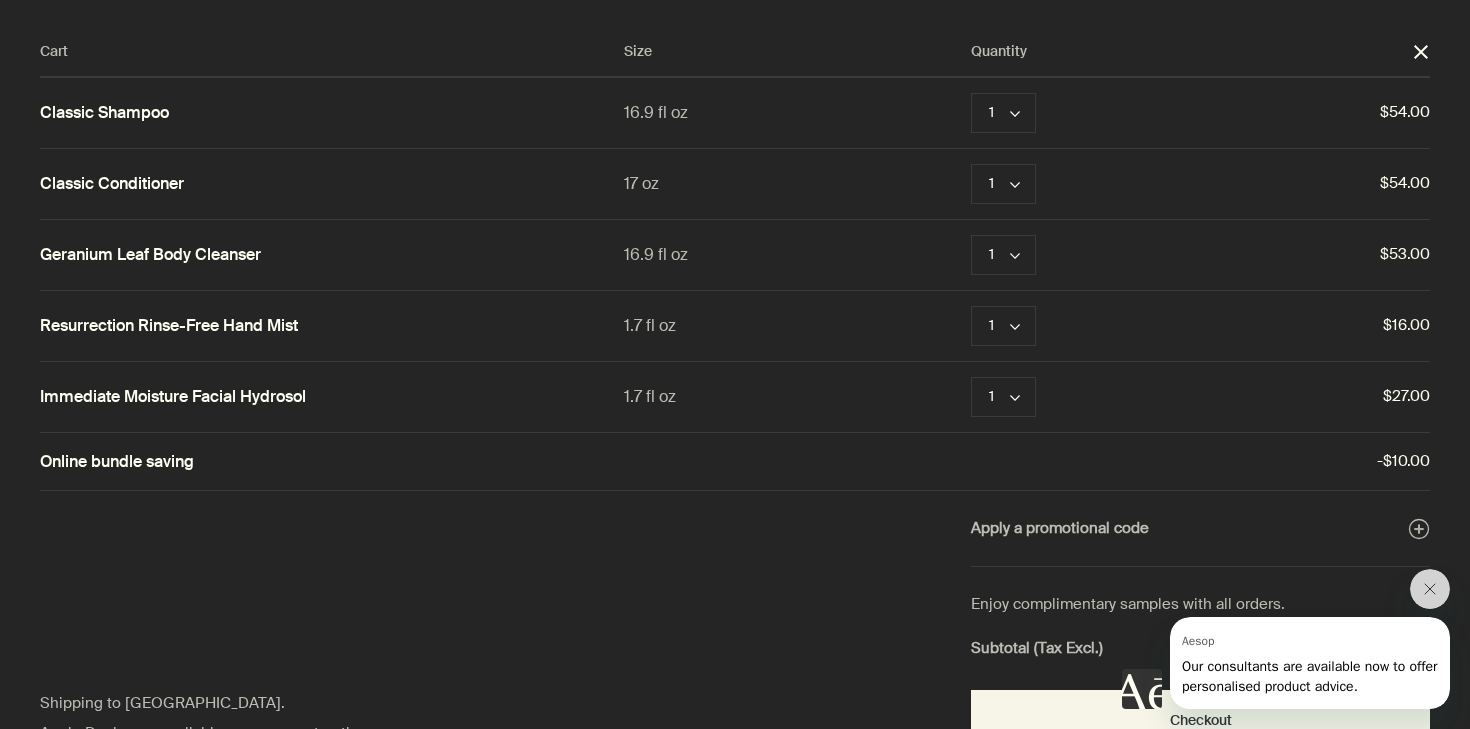 scroll, scrollTop: 0, scrollLeft: 0, axis: both 